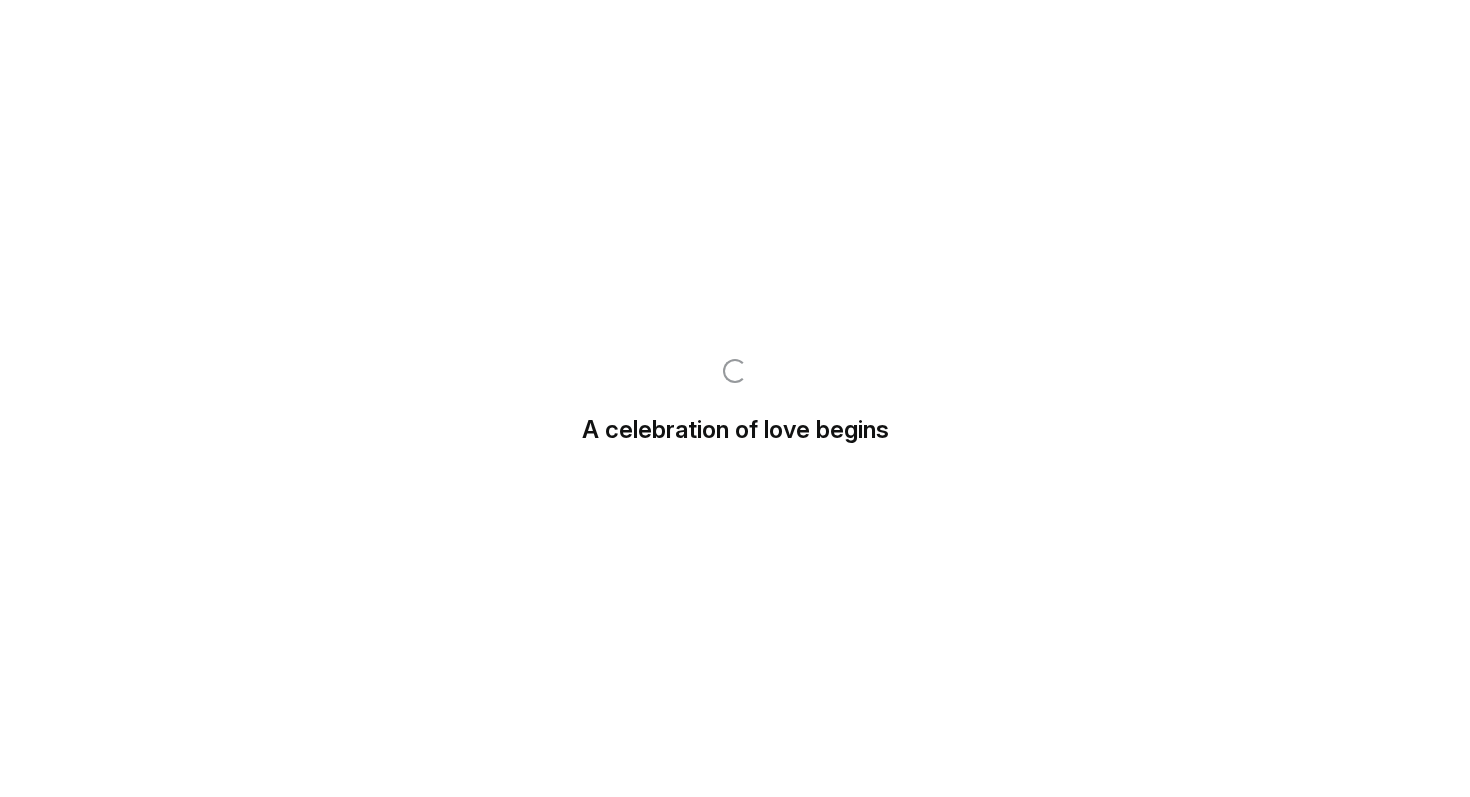 scroll, scrollTop: 0, scrollLeft: 0, axis: both 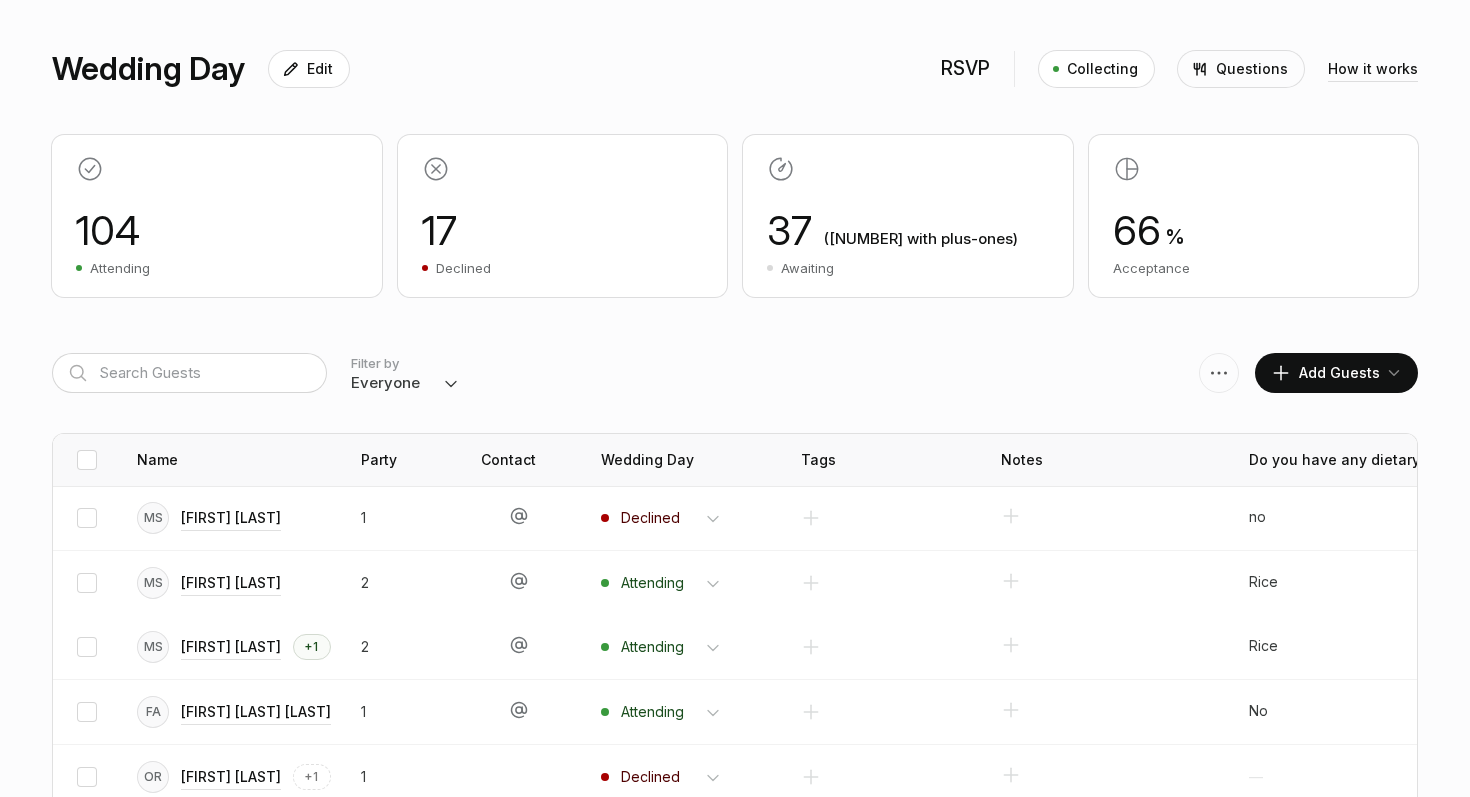 click on "Everyone
Attending
Declined
Awaiting
Not Invited" at bounding box center [405, 383] 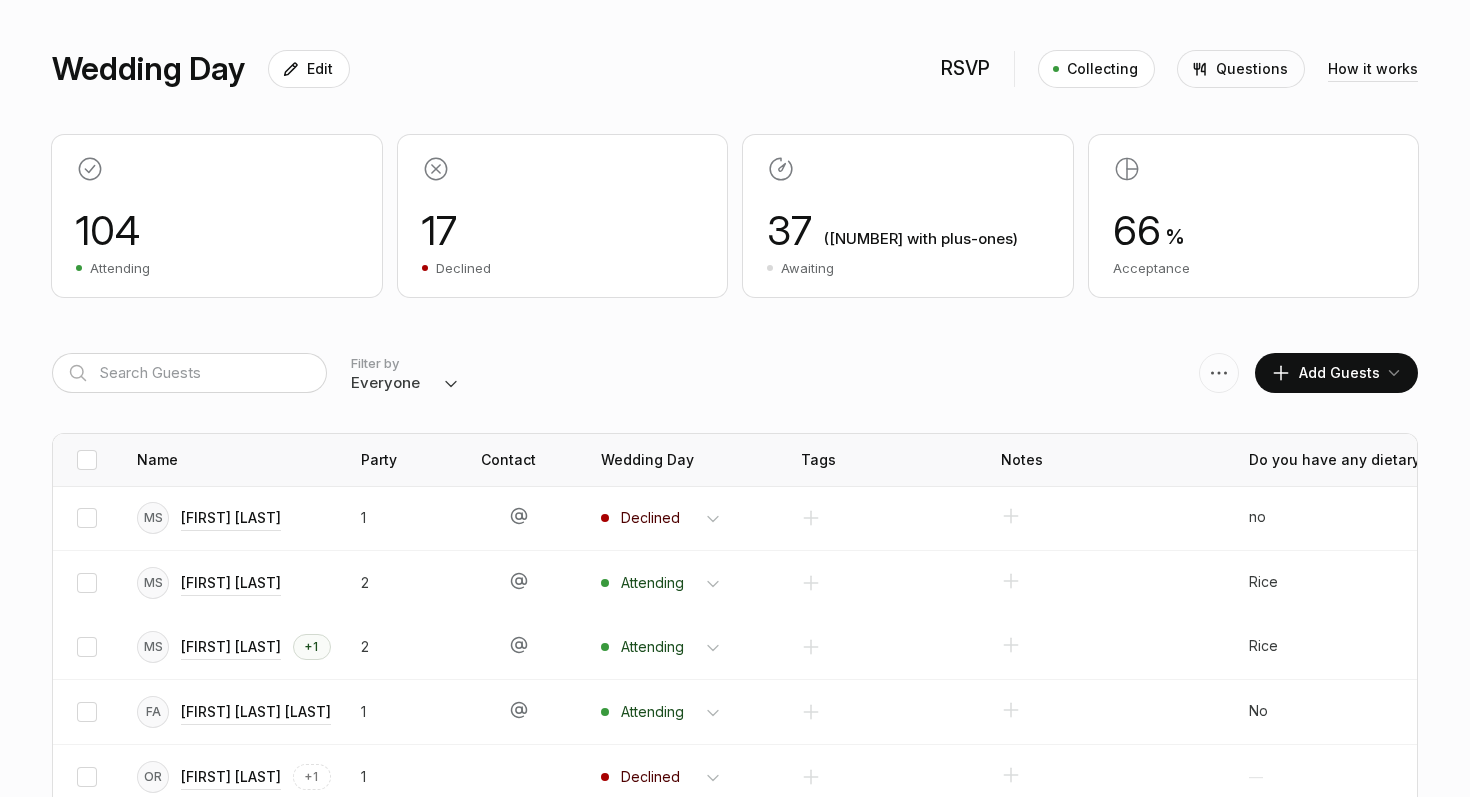 select on "invited" 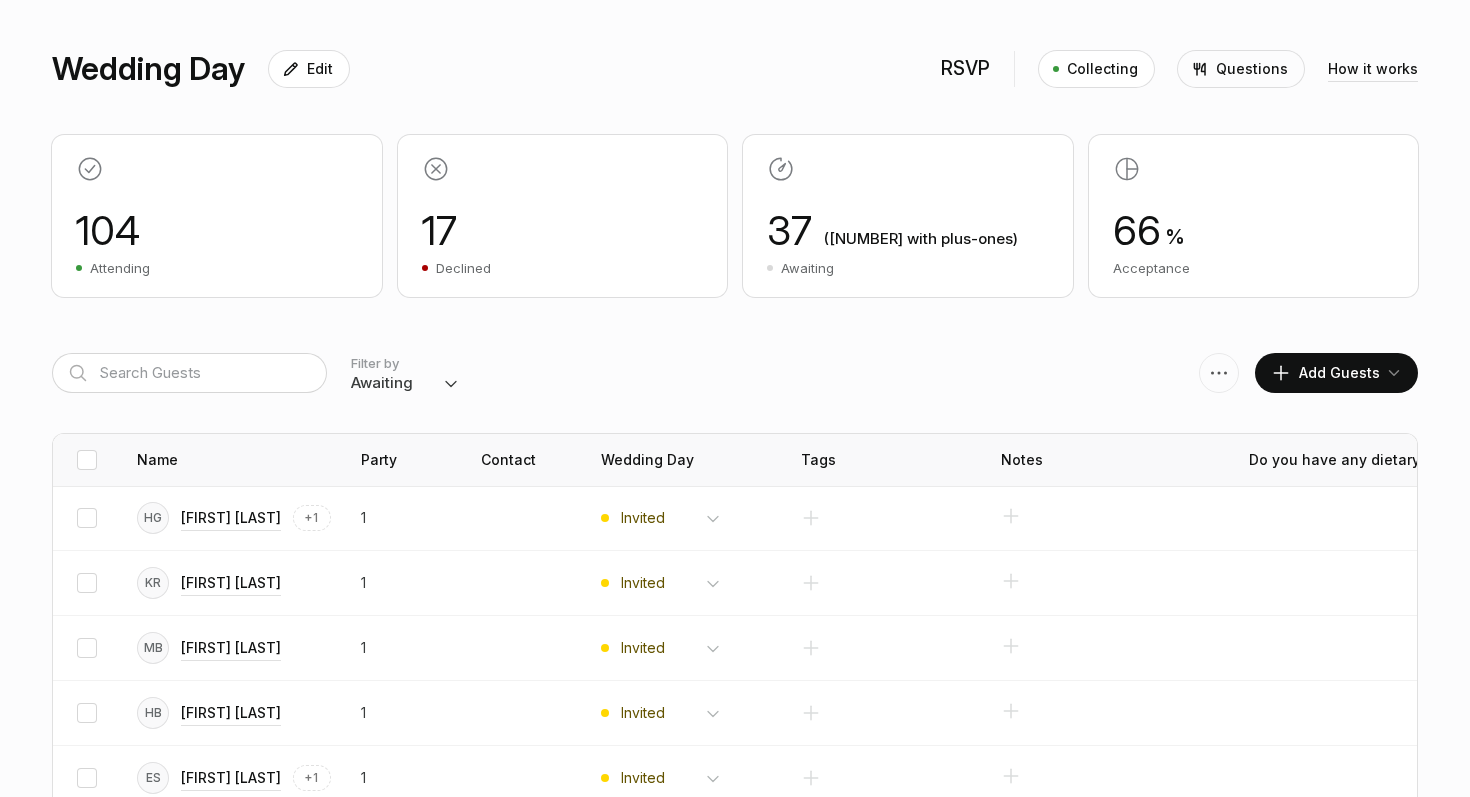 scroll, scrollTop: 22, scrollLeft: 0, axis: vertical 